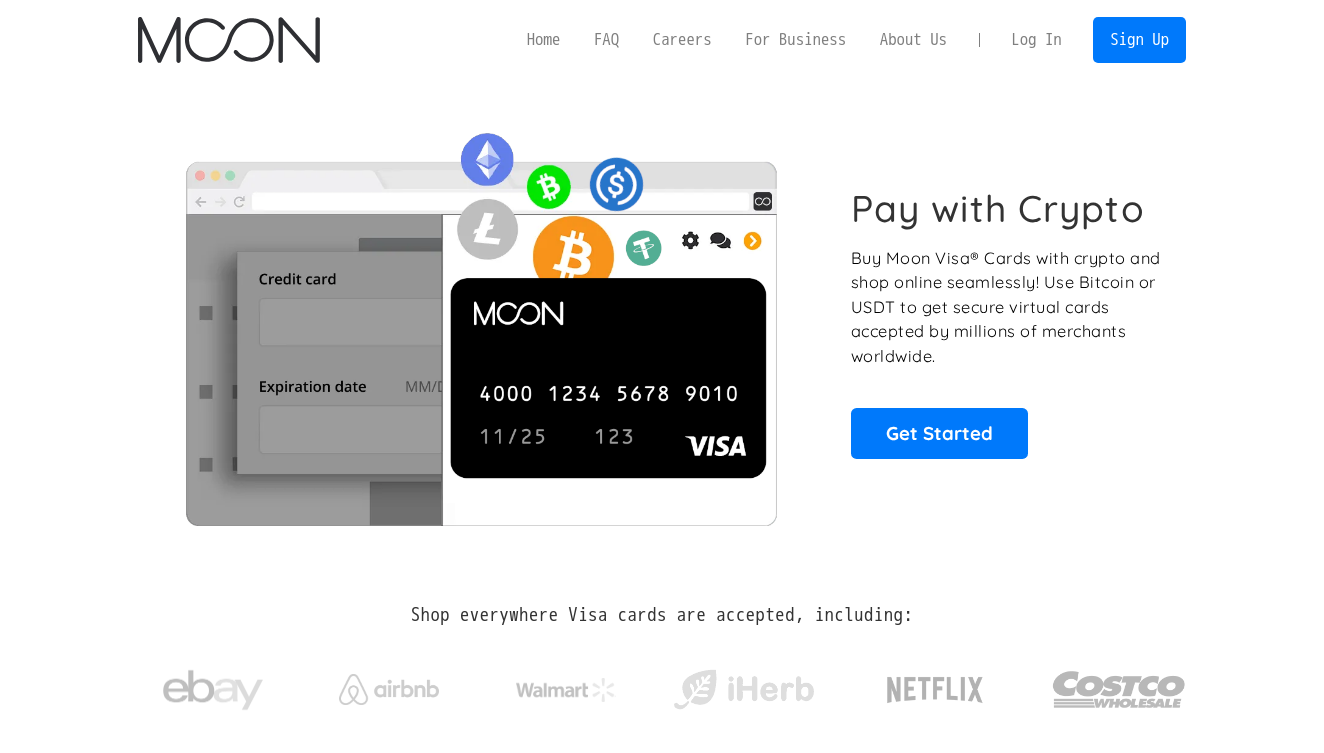 scroll, scrollTop: 0, scrollLeft: 0, axis: both 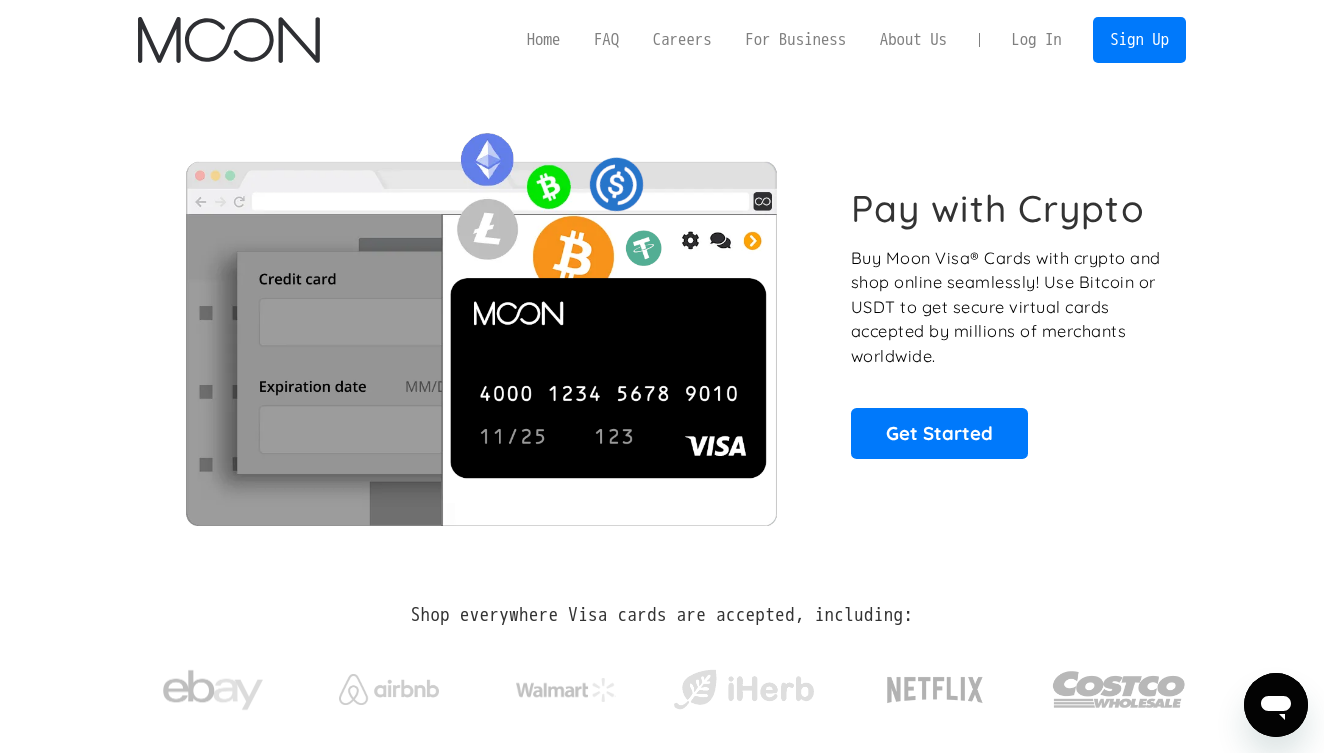 click on "Log In" at bounding box center [1036, 40] 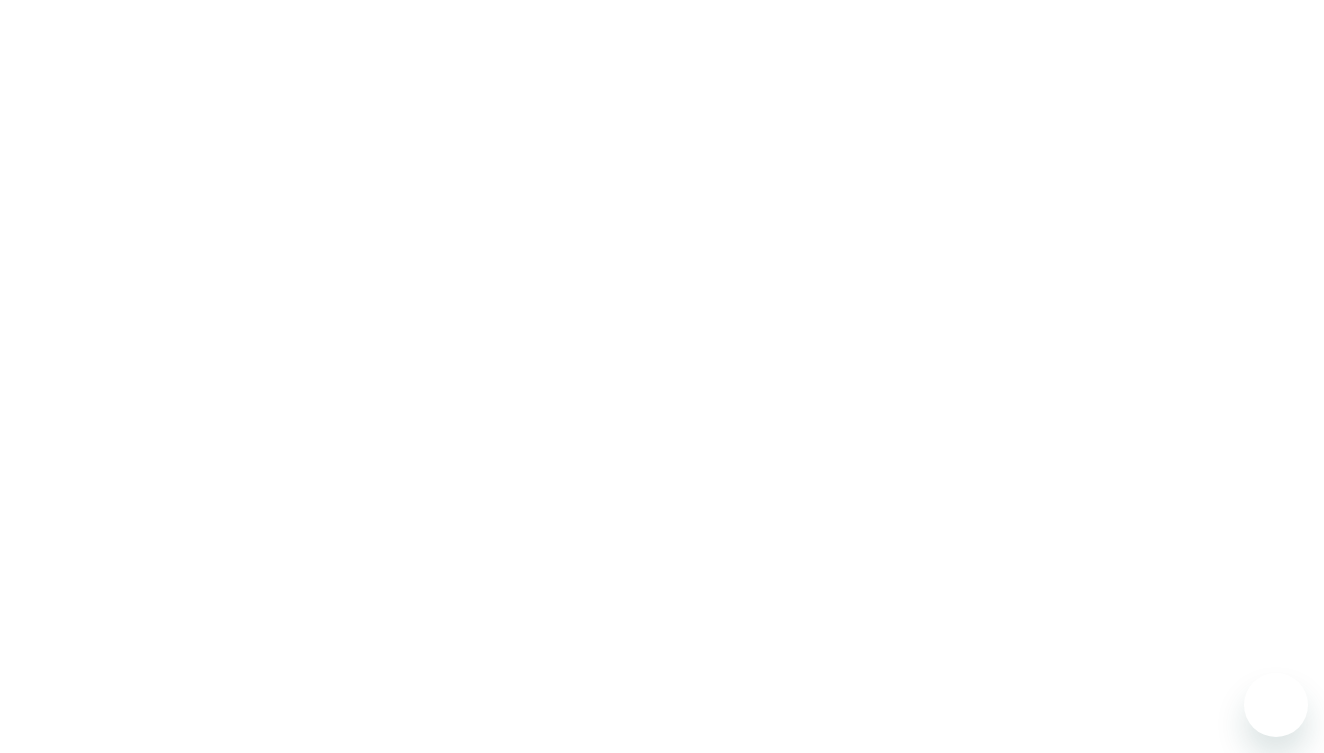 scroll, scrollTop: 0, scrollLeft: 0, axis: both 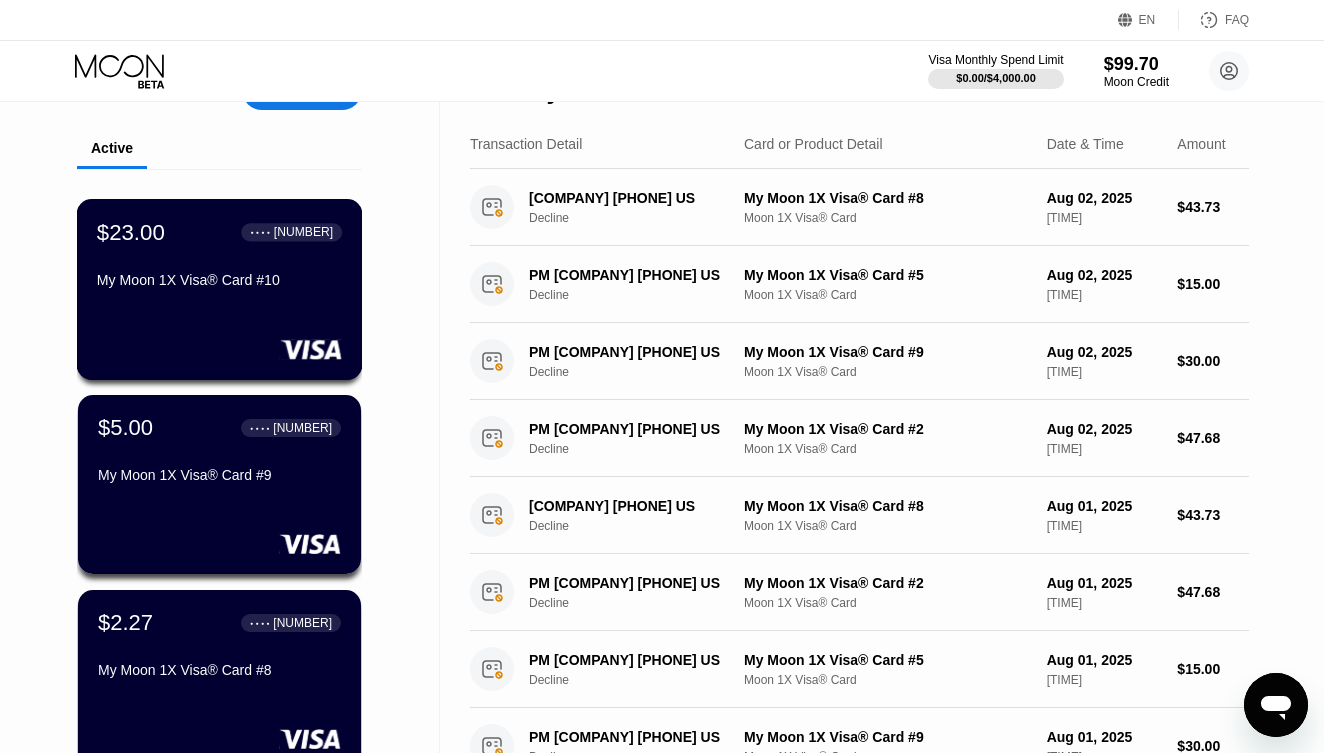 click on "My Moon 1X Visa® Card #10" at bounding box center (219, 284) 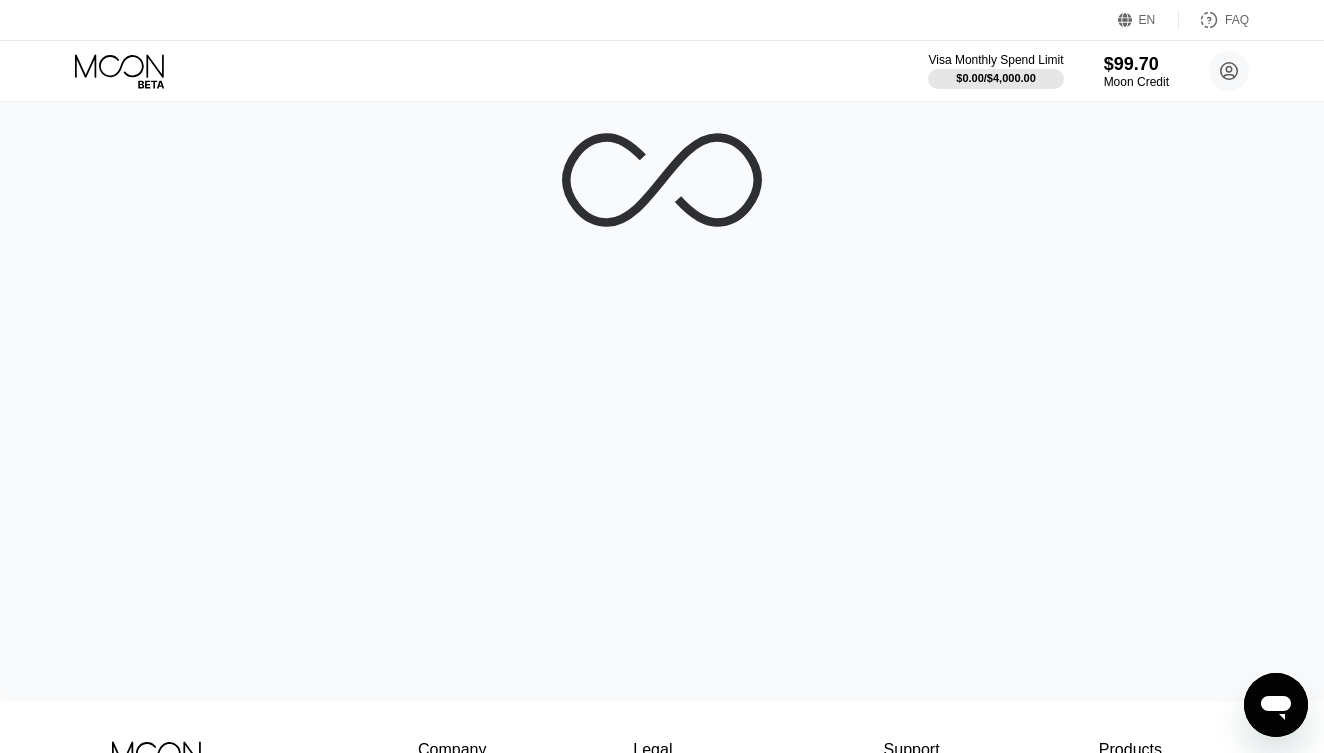 scroll, scrollTop: 0, scrollLeft: 0, axis: both 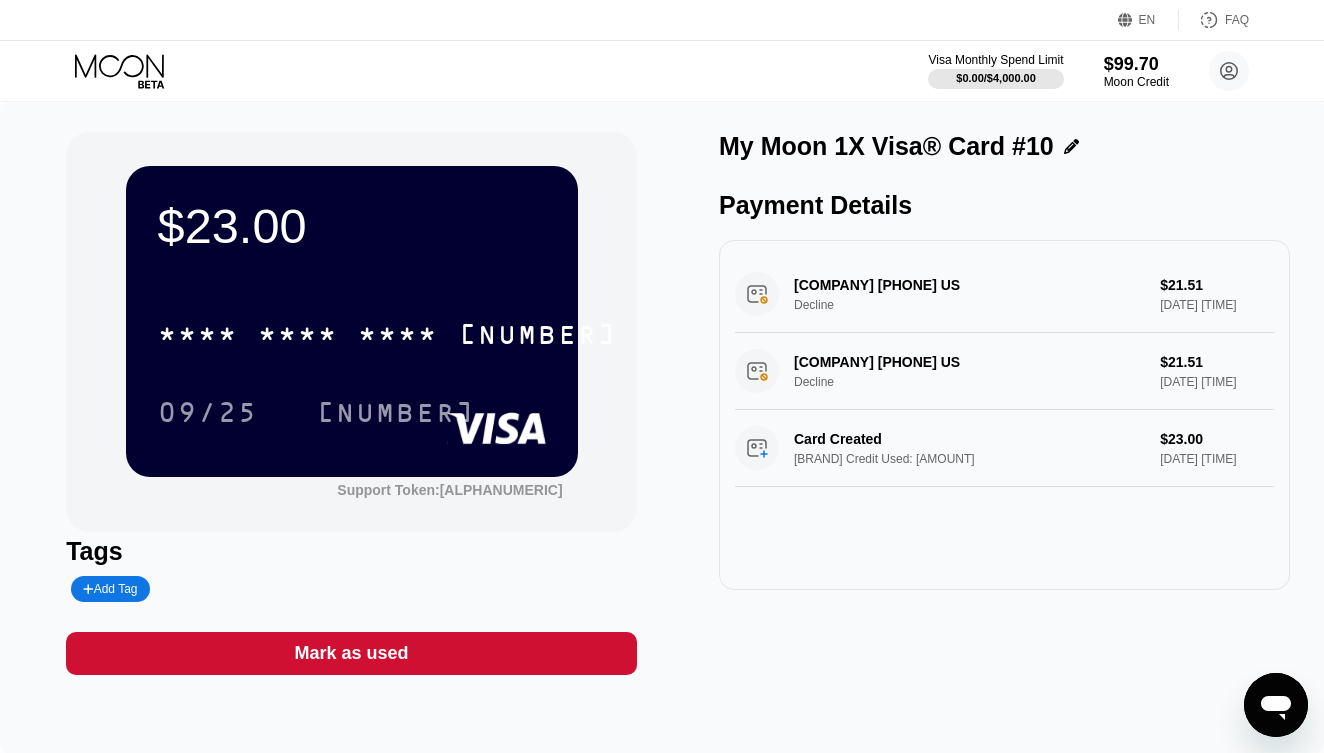 click 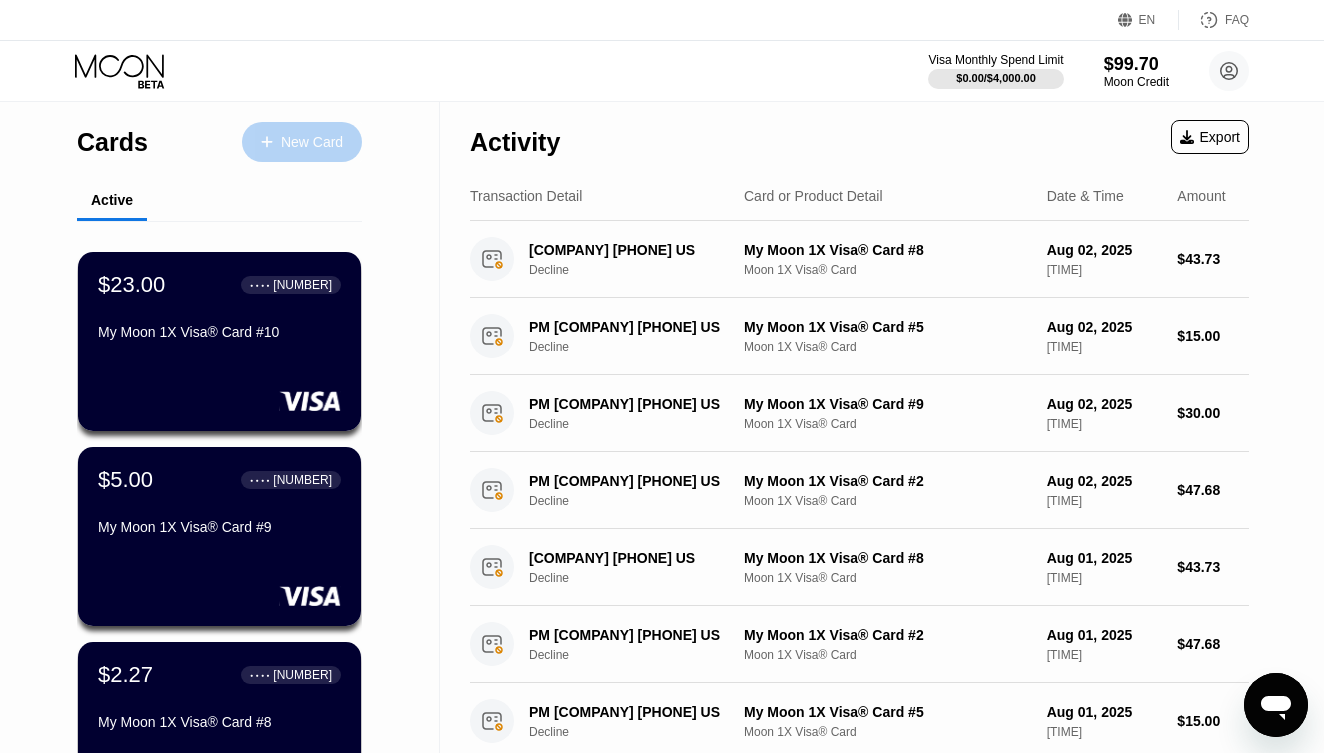click on "New Card" at bounding box center (312, 142) 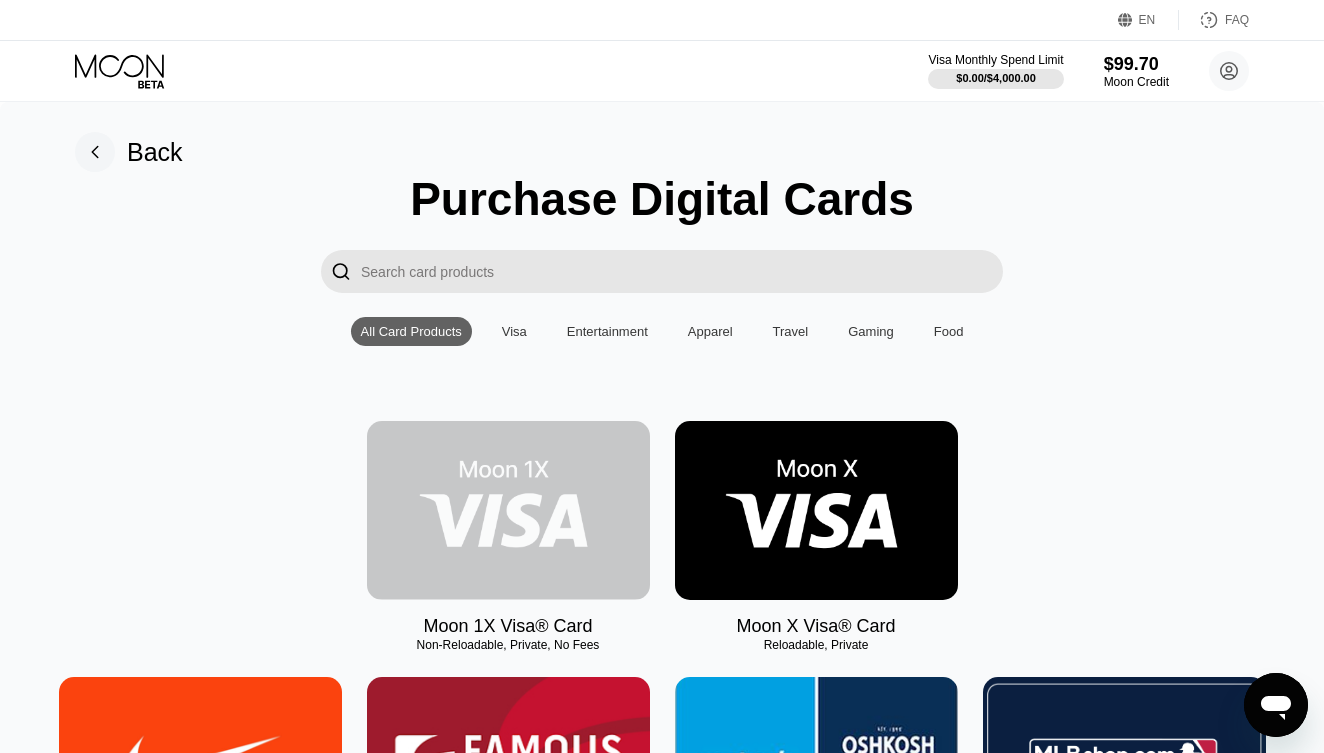 click at bounding box center [508, 510] 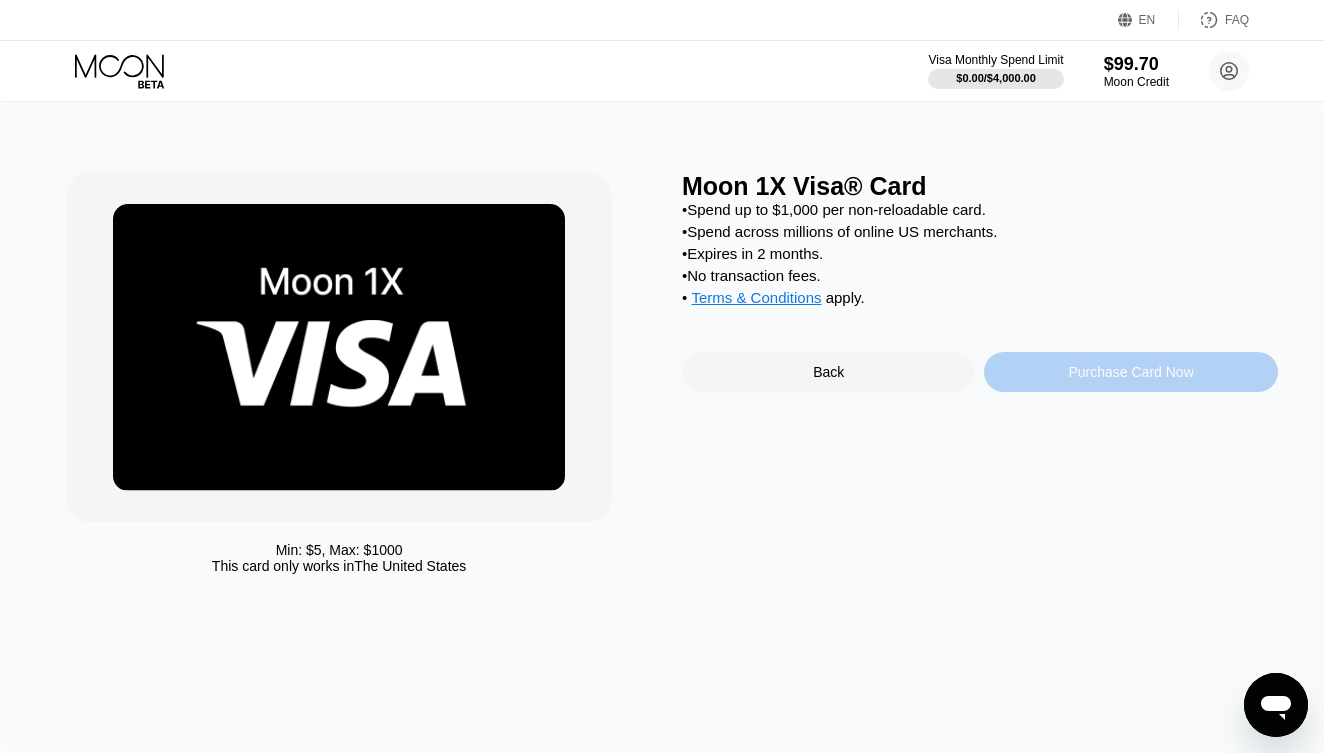 click on "Purchase Card Now" at bounding box center [1130, 372] 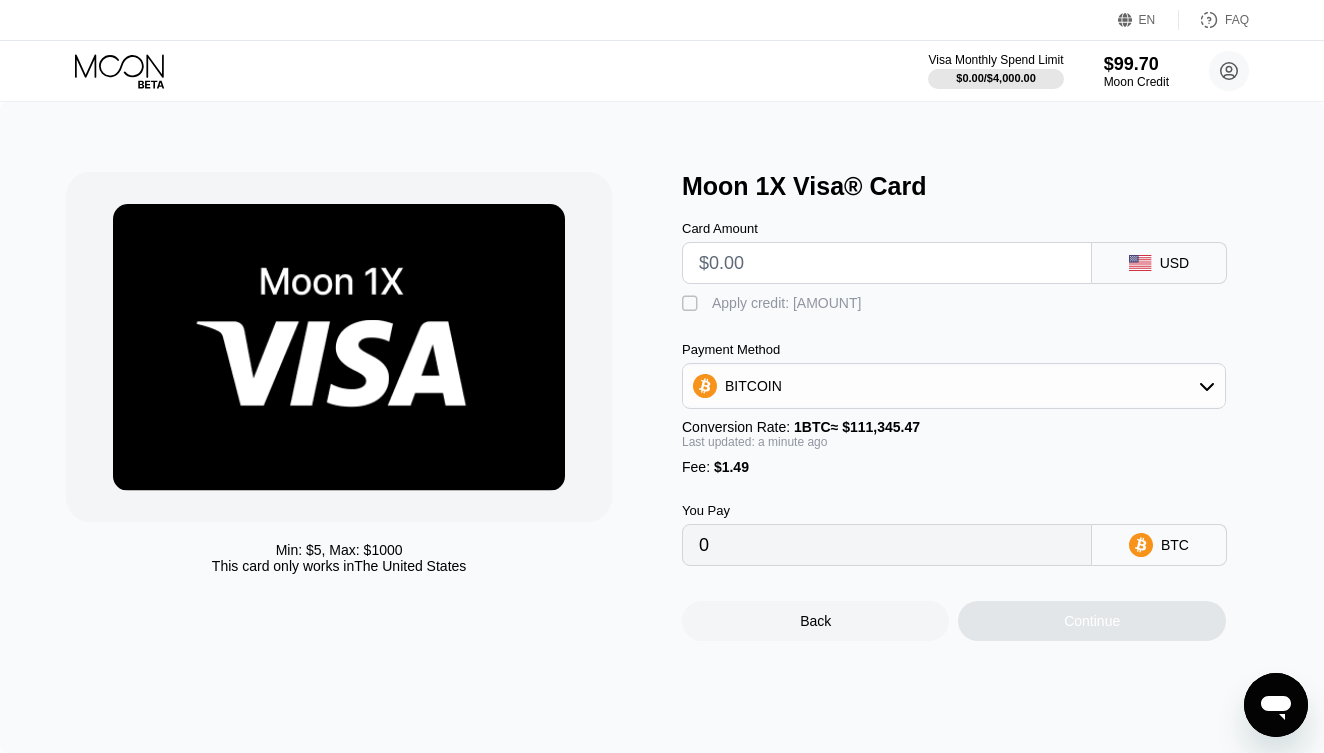 click at bounding box center [887, 263] 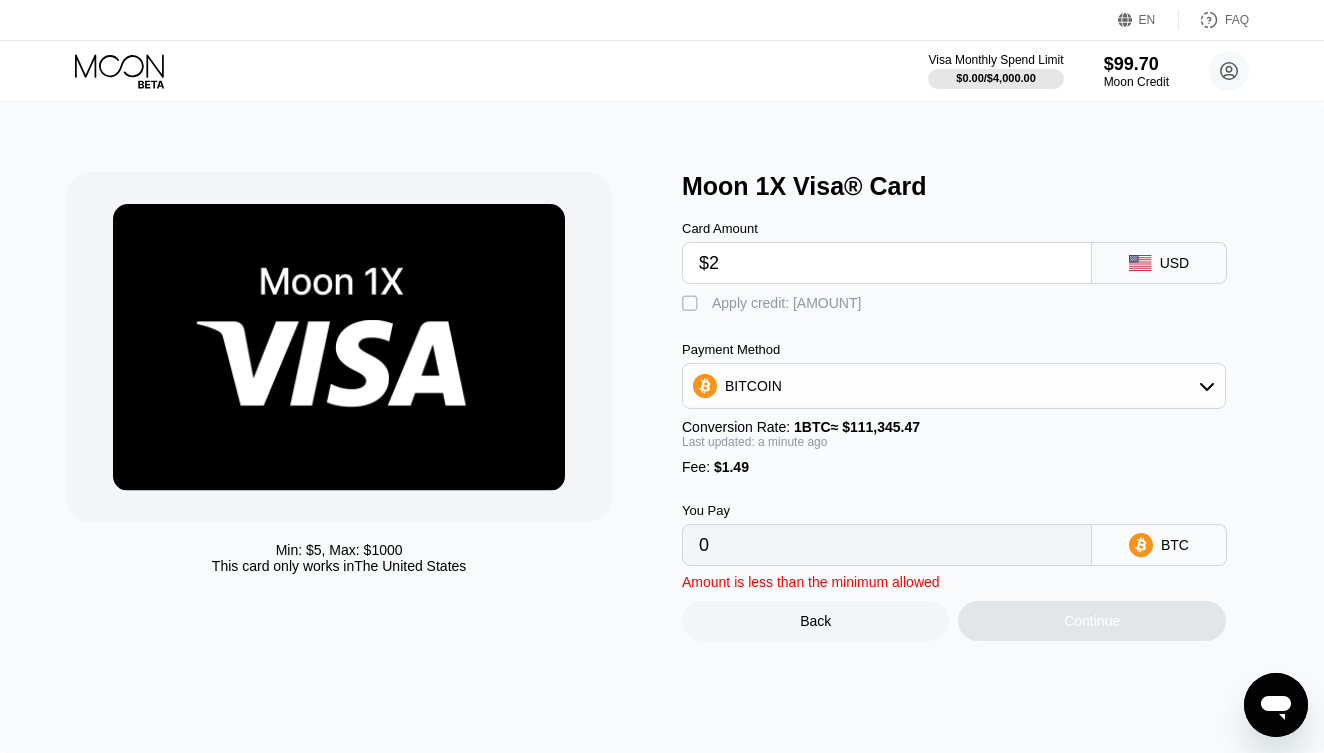 type on "0.00003135" 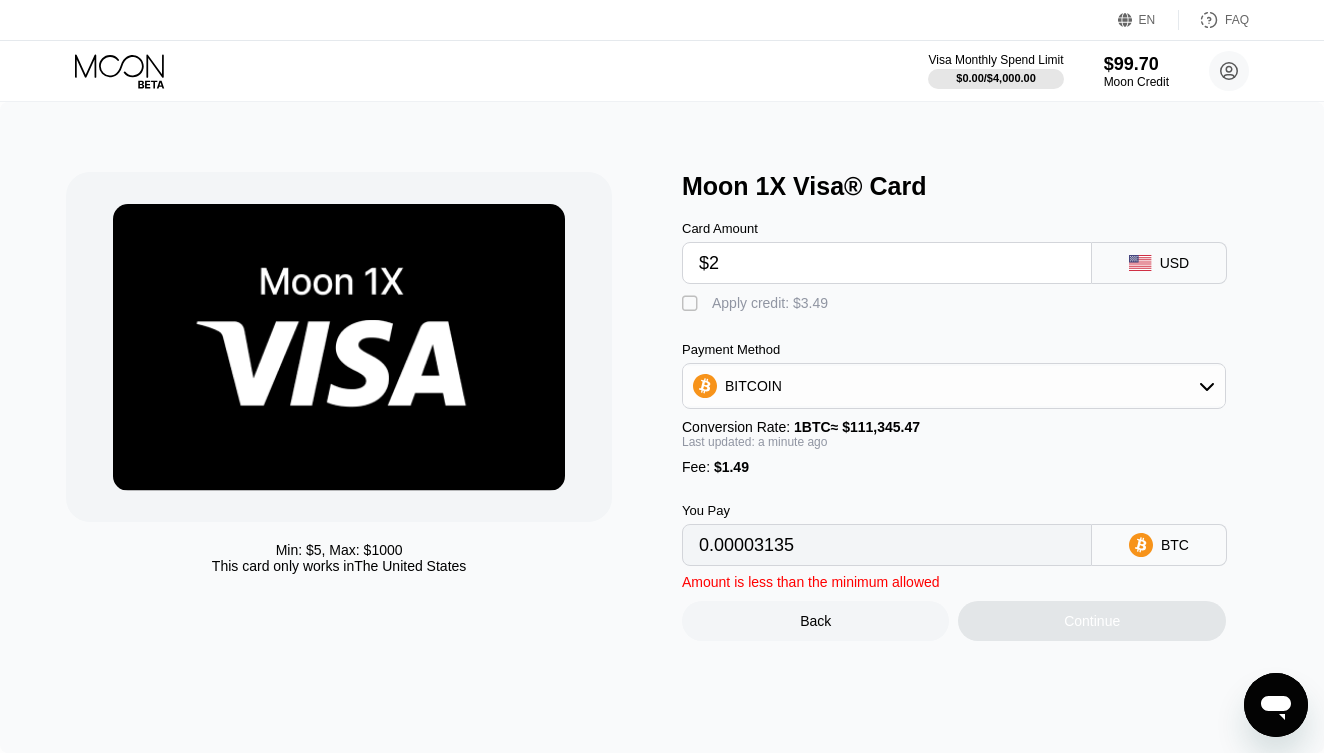 type on "$25" 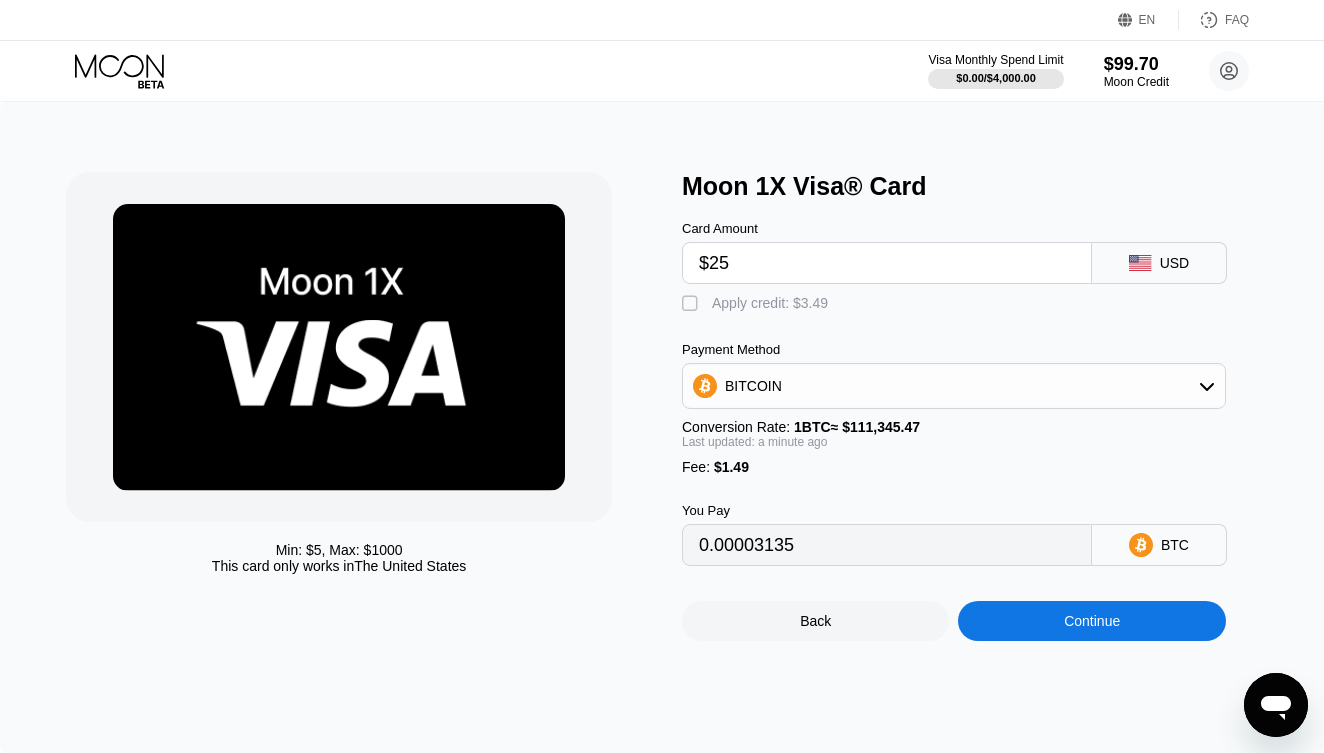 type on "0.00023791" 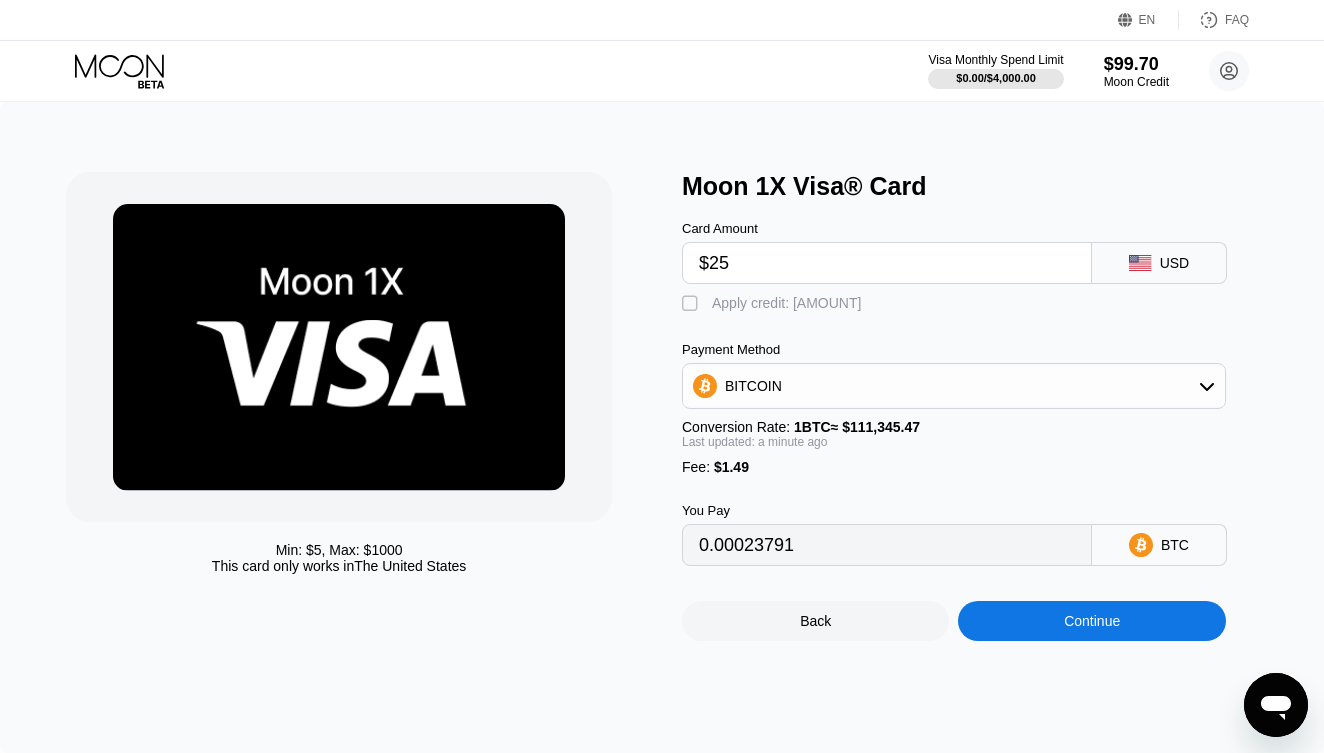 type on "$2" 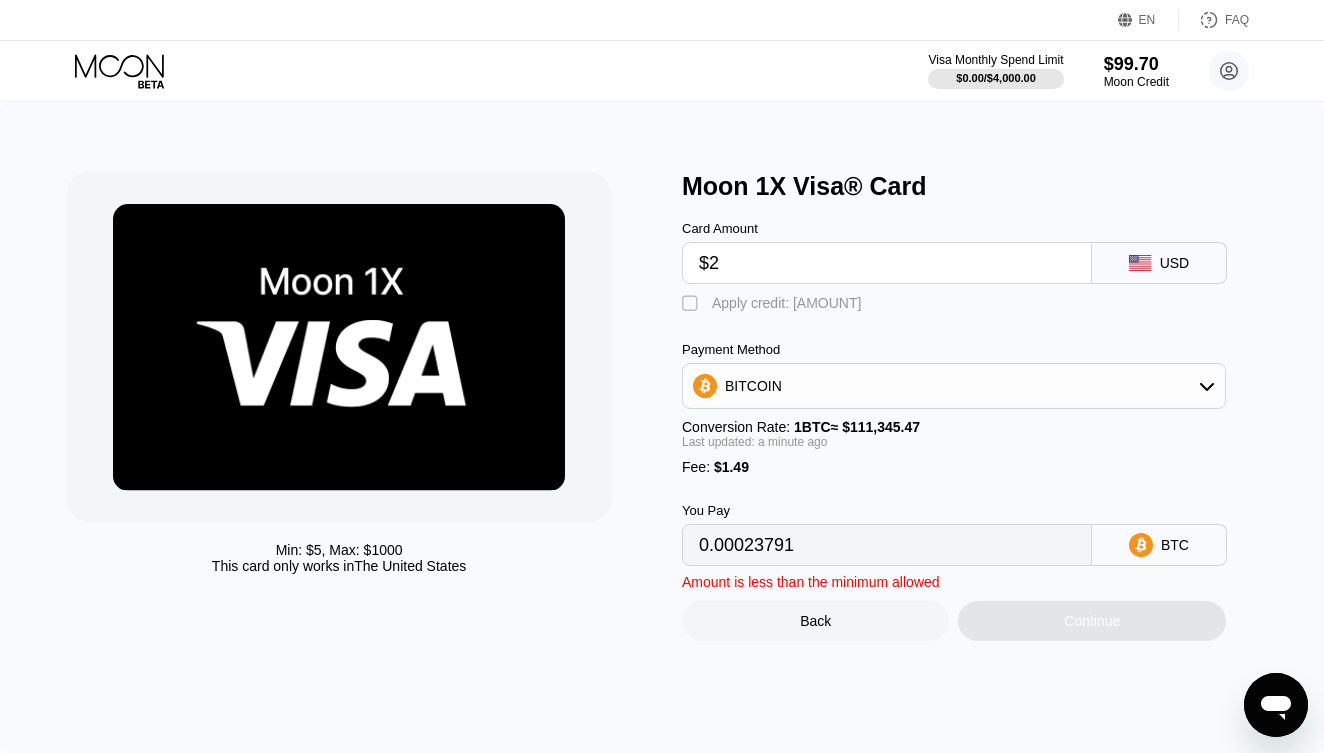 type on "0.00003135" 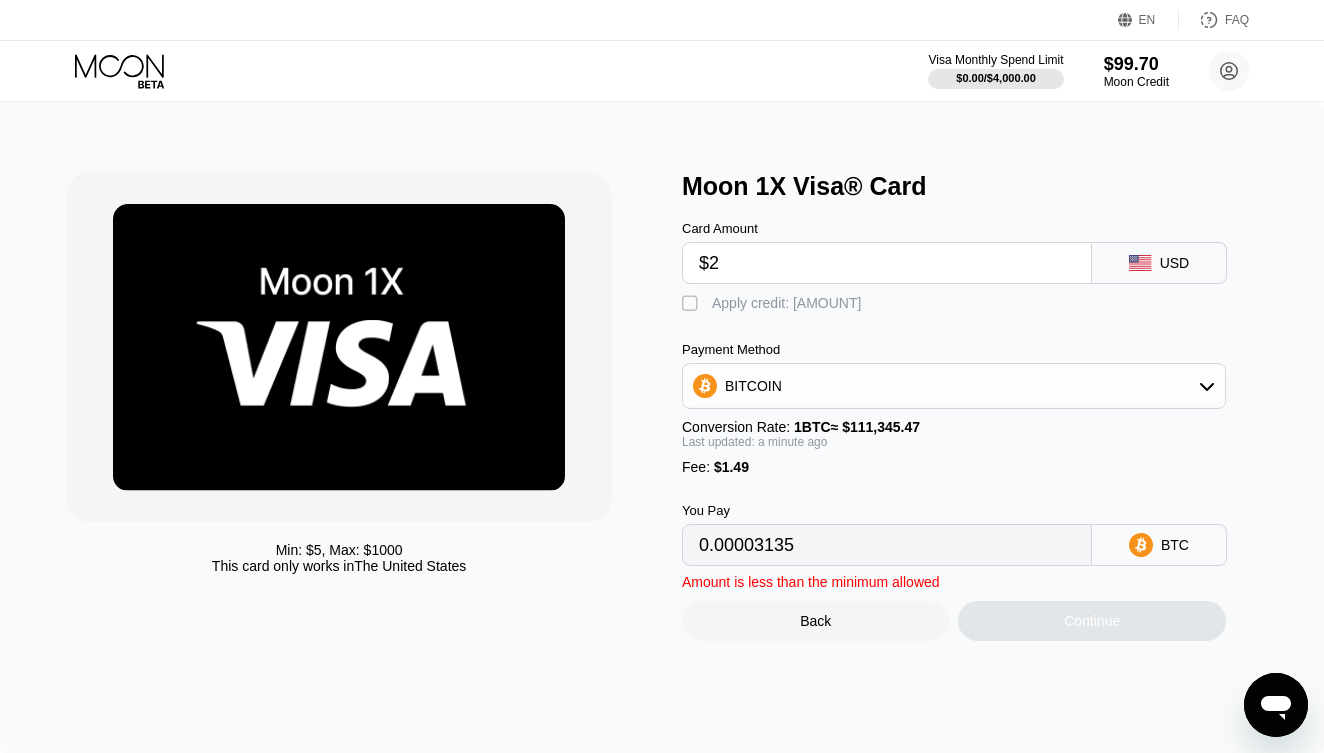 type 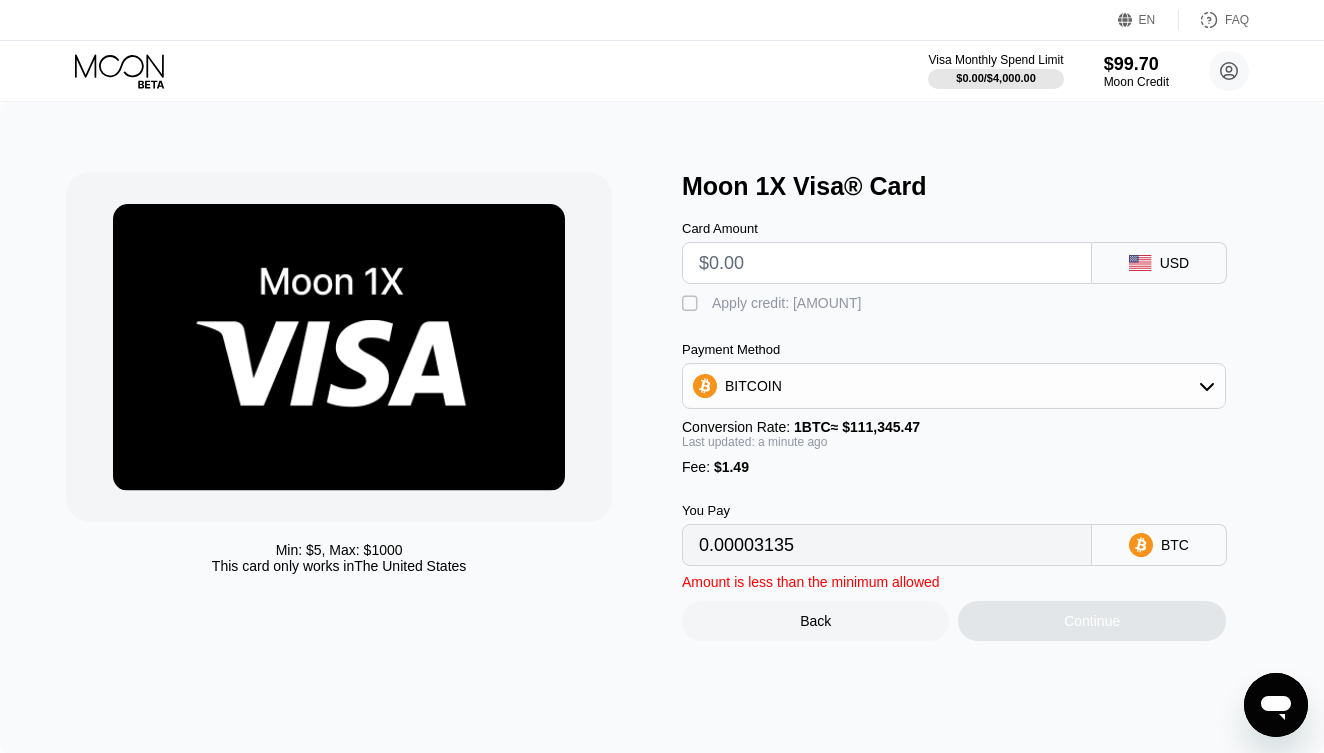 type on "0" 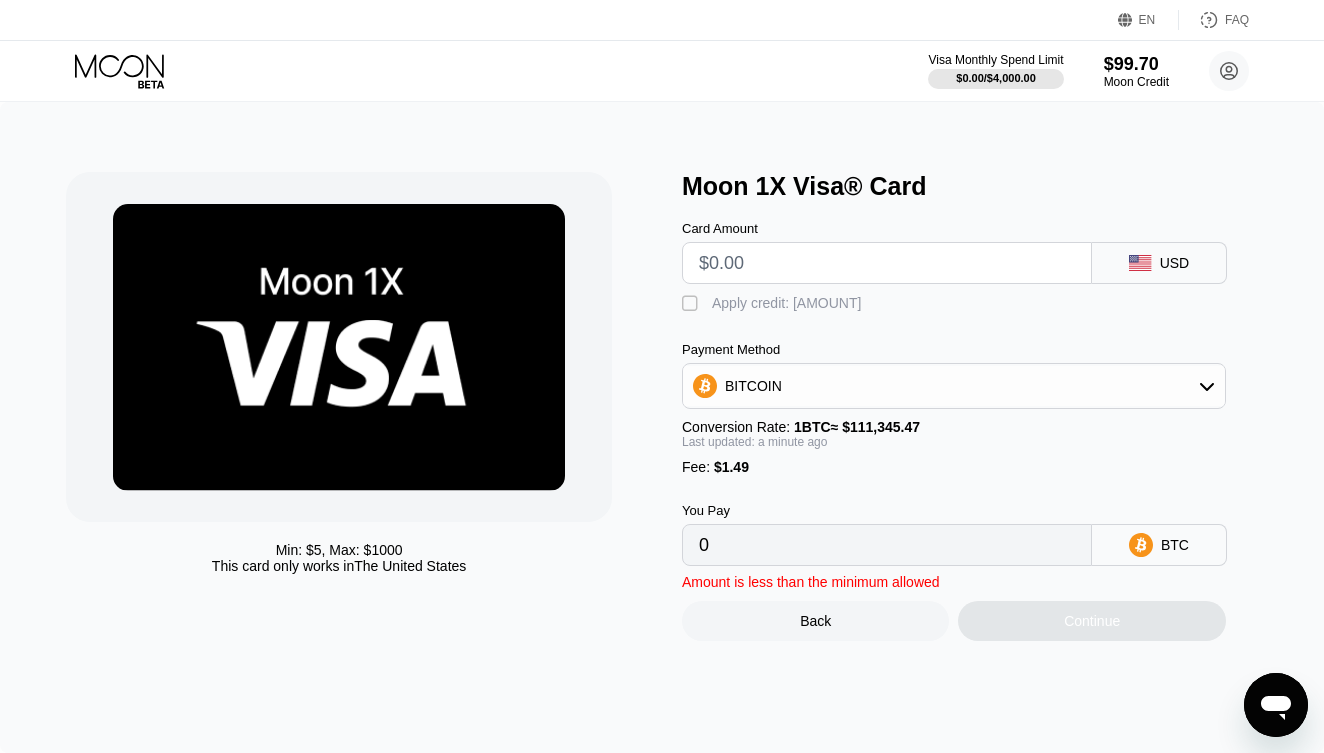 type on "$2" 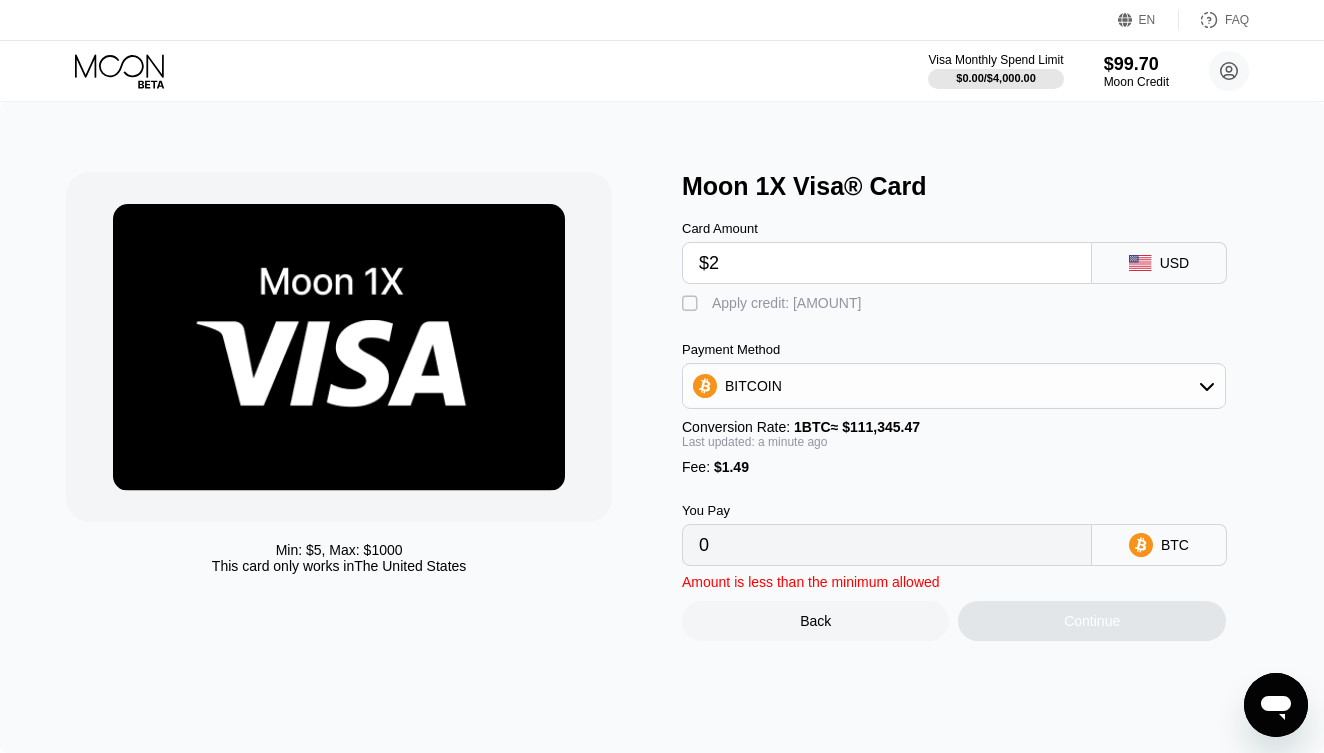 type on "0.00003135" 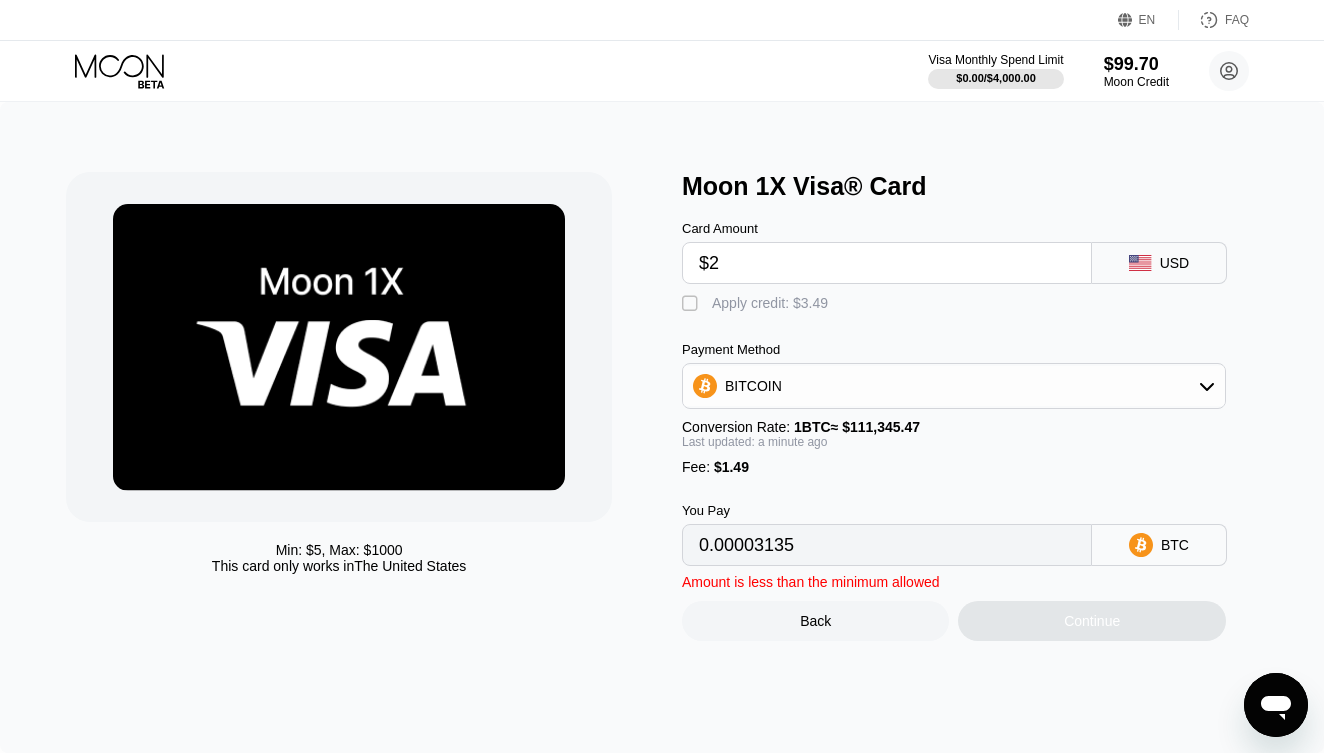 type on "$25" 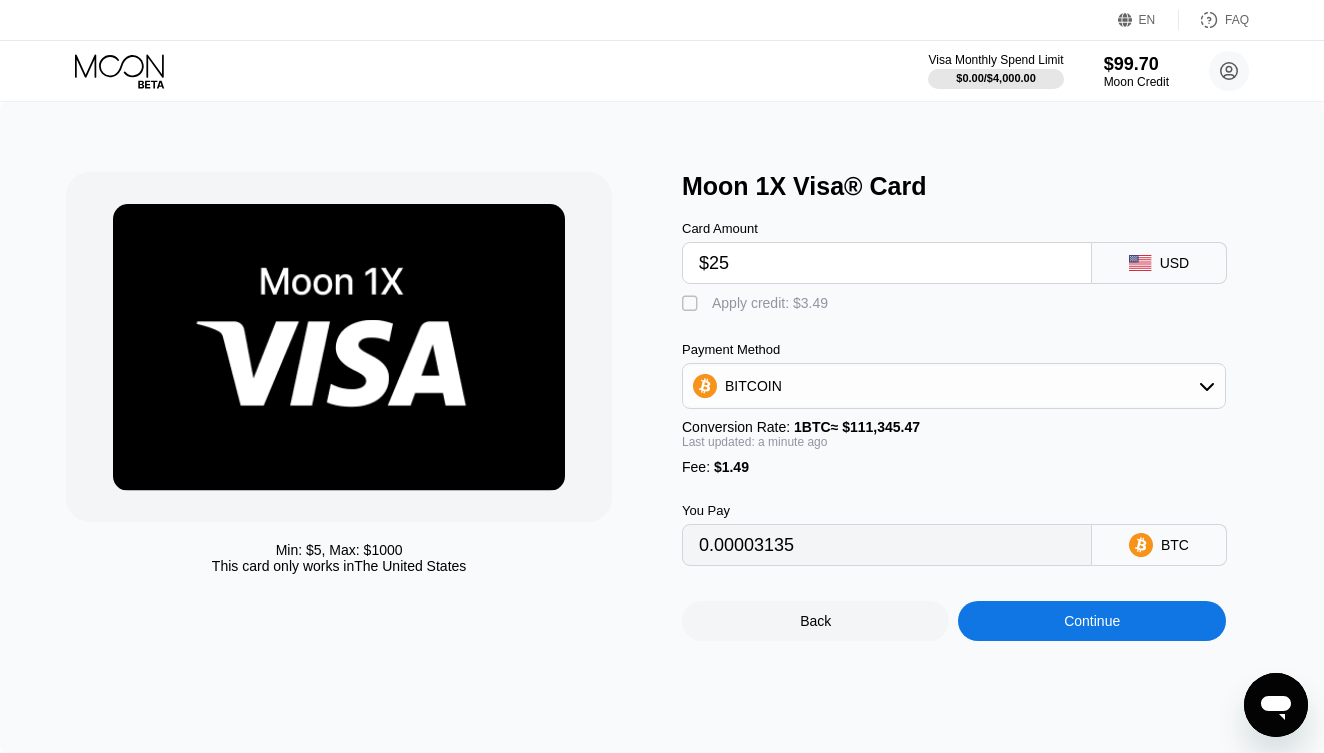 type on "0.00023791" 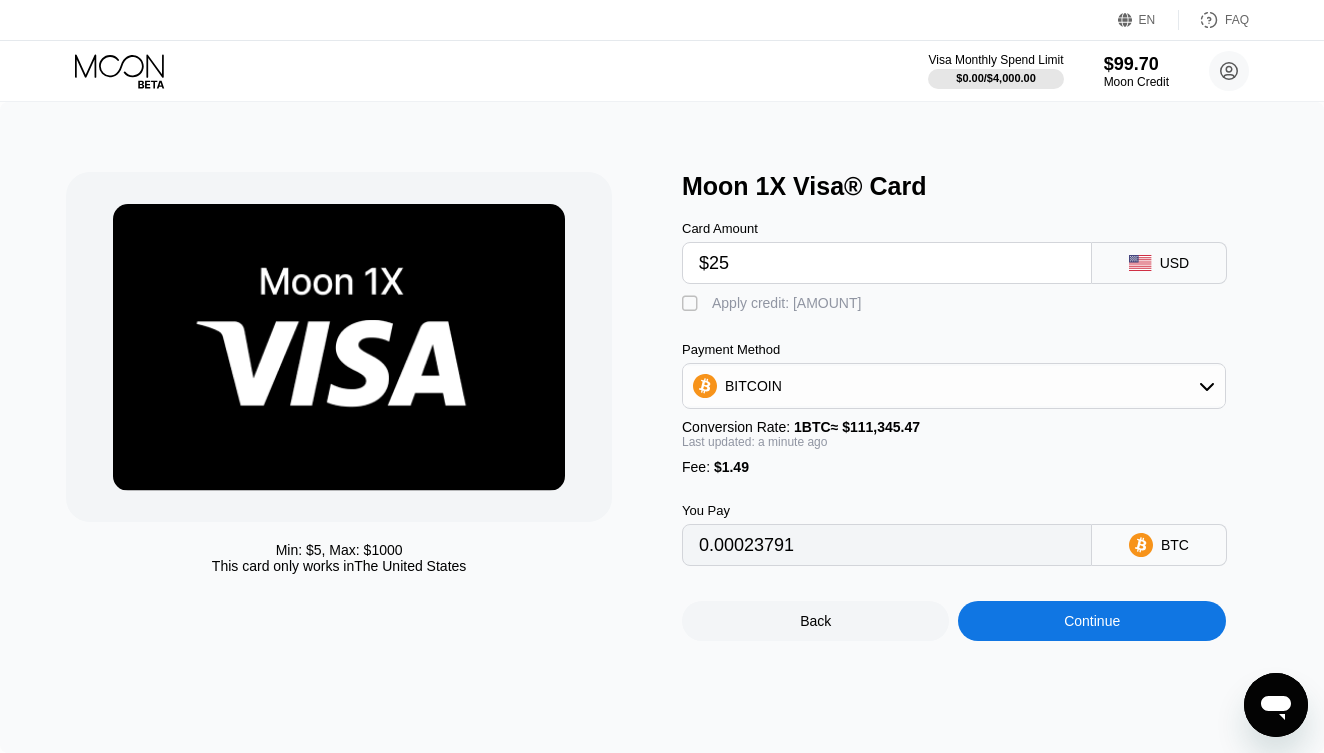 type on "$25" 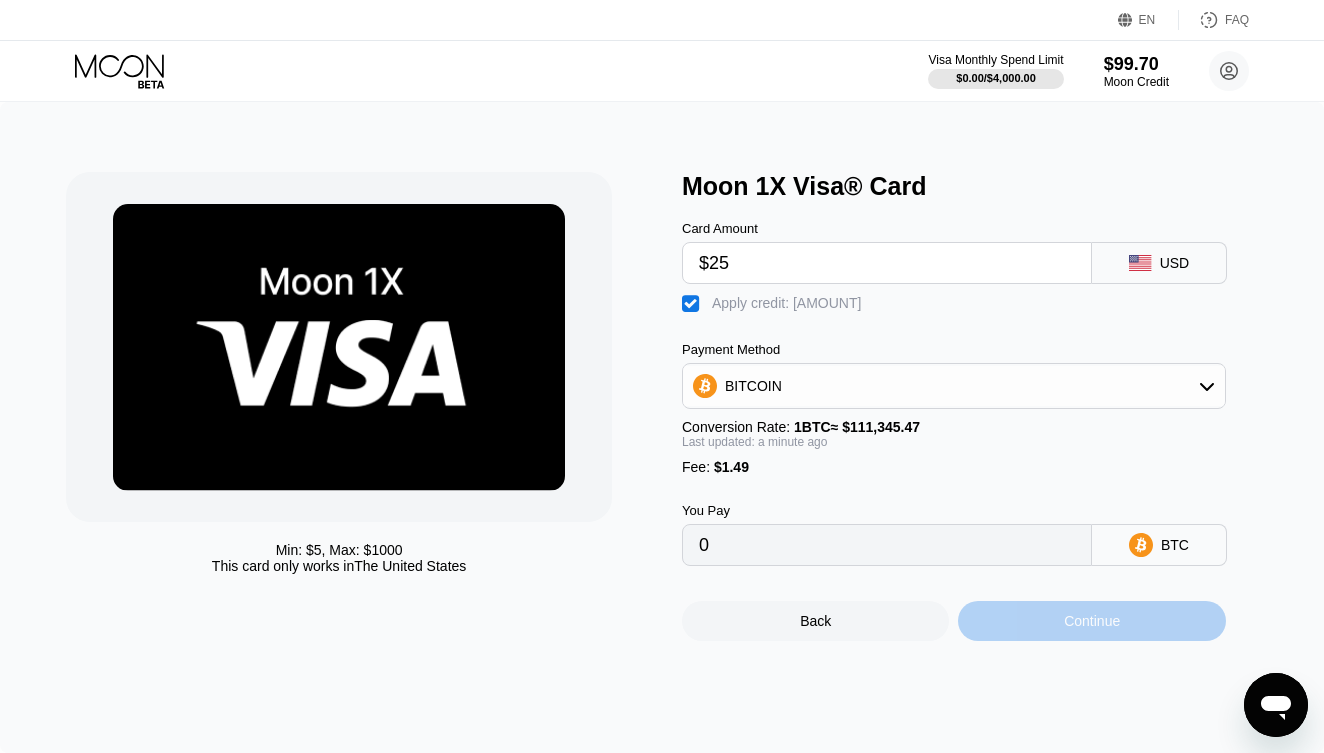 click on "Continue" at bounding box center (1091, 621) 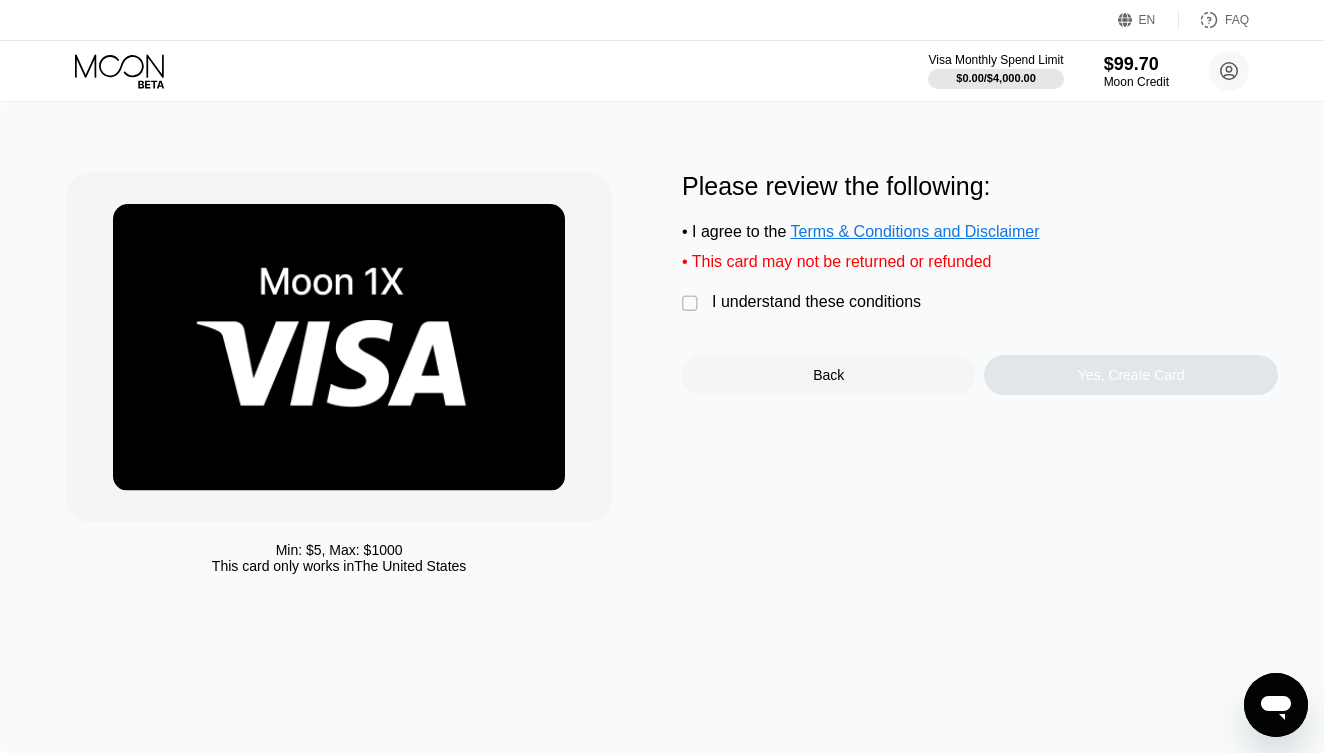 click on " I understand these conditions" at bounding box center [806, 303] 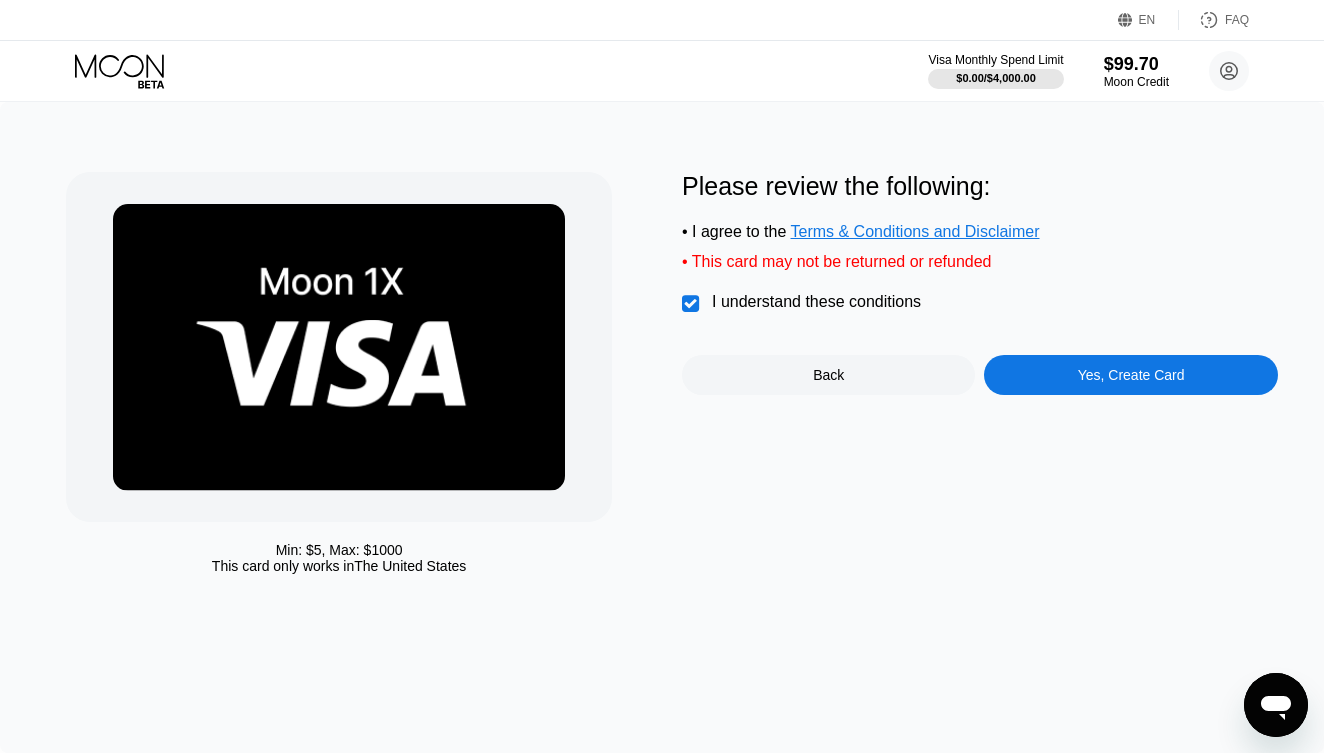 click on "Yes, Create Card" at bounding box center [1130, 375] 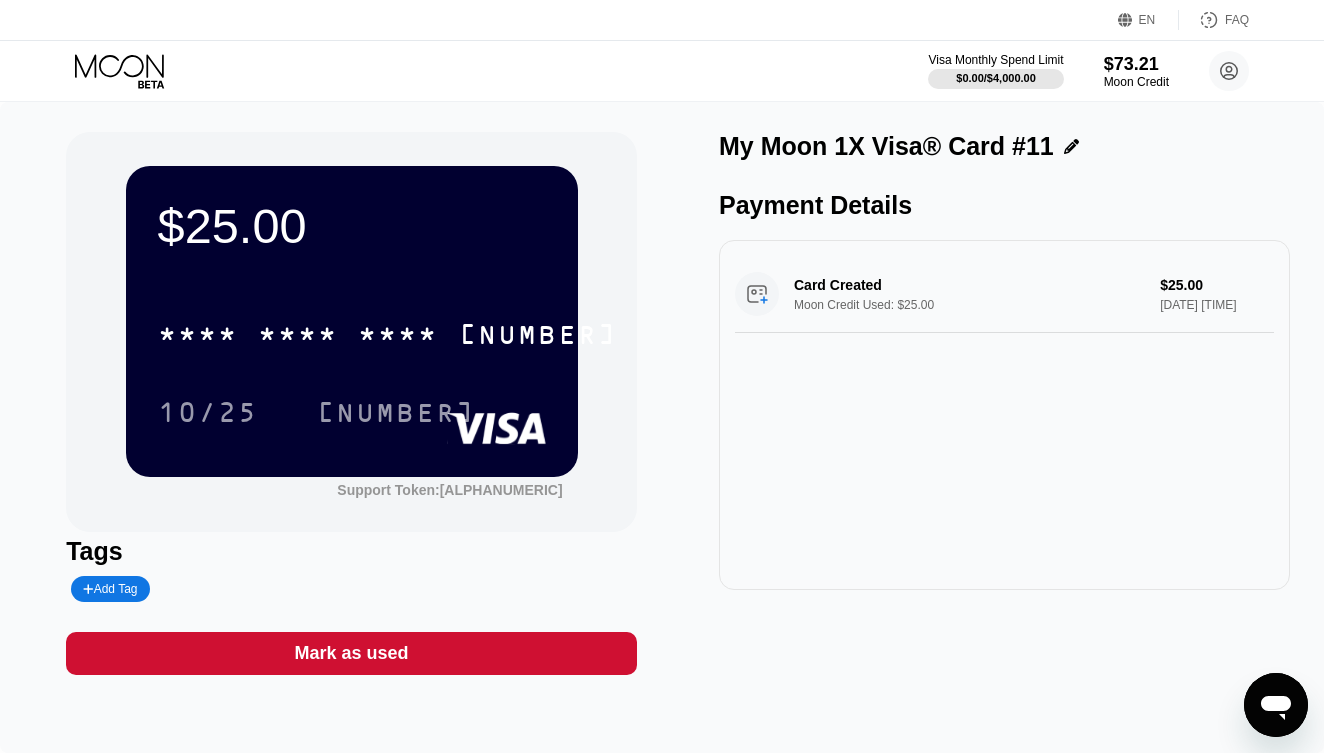 click on "[AMOUNT] * * * * * * * * * * * * [LAST_FOUR] [DATE] [CODE]" at bounding box center (352, 321) 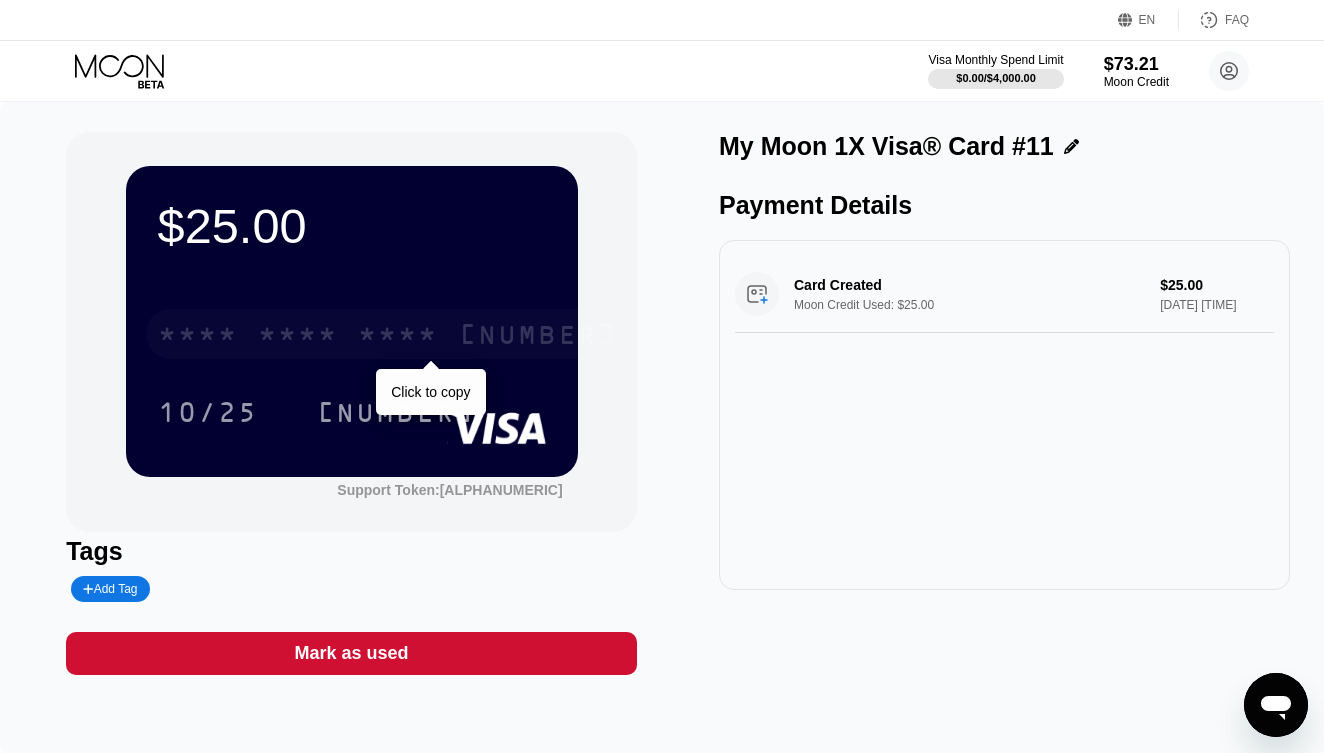 click on "* * * * * * * * * * * * [LAST_FOUR]" at bounding box center [388, 334] 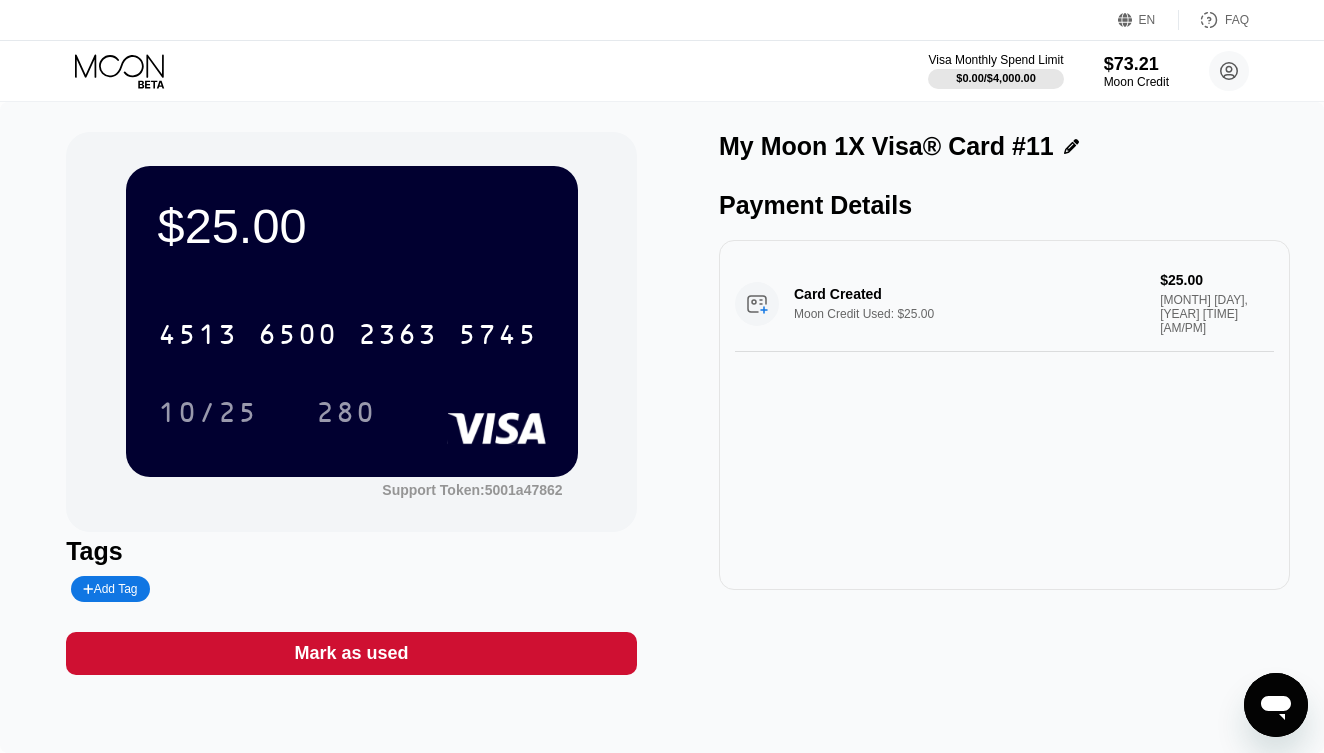 scroll, scrollTop: 0, scrollLeft: 0, axis: both 